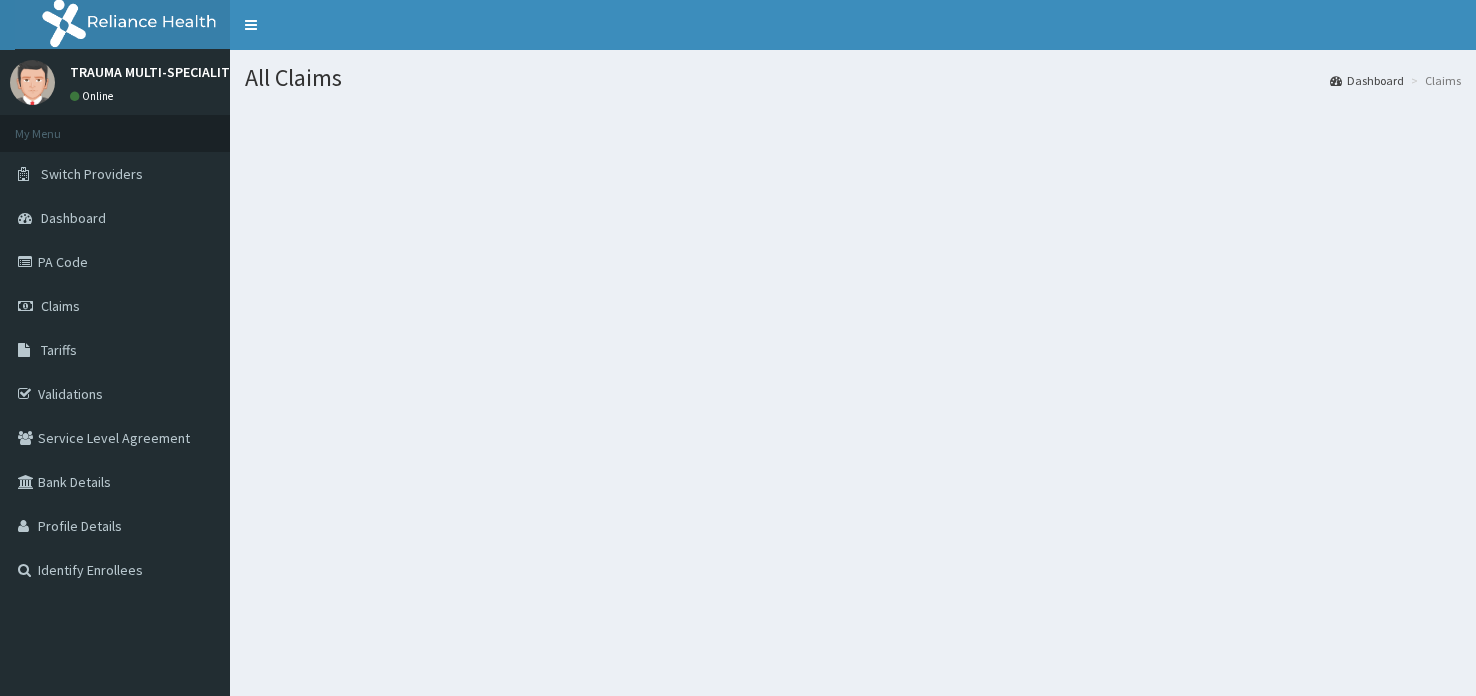 scroll, scrollTop: 0, scrollLeft: 0, axis: both 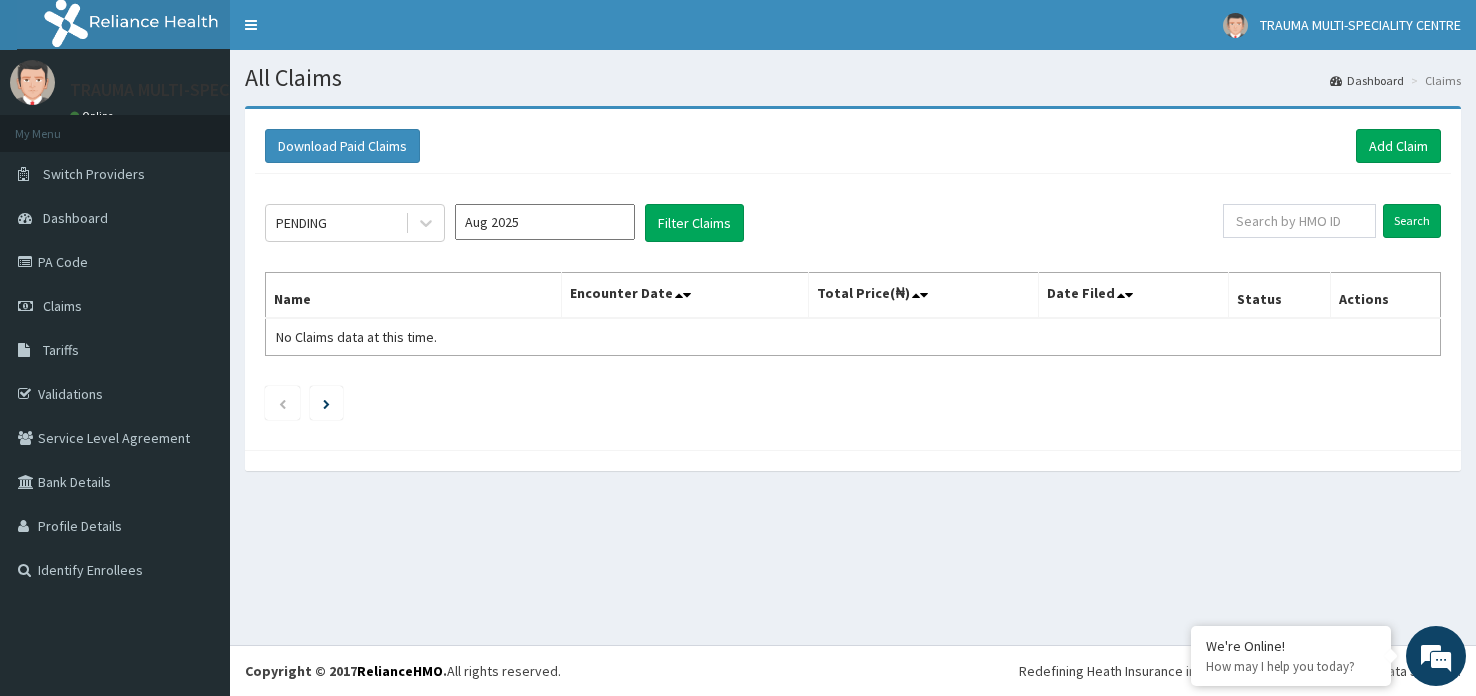 click on "All Claims
Dashboard
Claims
Download Paid Claims Add Claim × Note you can only download claims within a maximum of 1 year and the dates will auto-adjust when you select range that is greater than 1 year From 04-05-2025 To 04-08-2025 Close Download PENDING Aug 2025 Filter Claims Search Name Encounter Date Total Price(₦) Date Filed Status Actions No Claims data at this time." at bounding box center (853, 347) 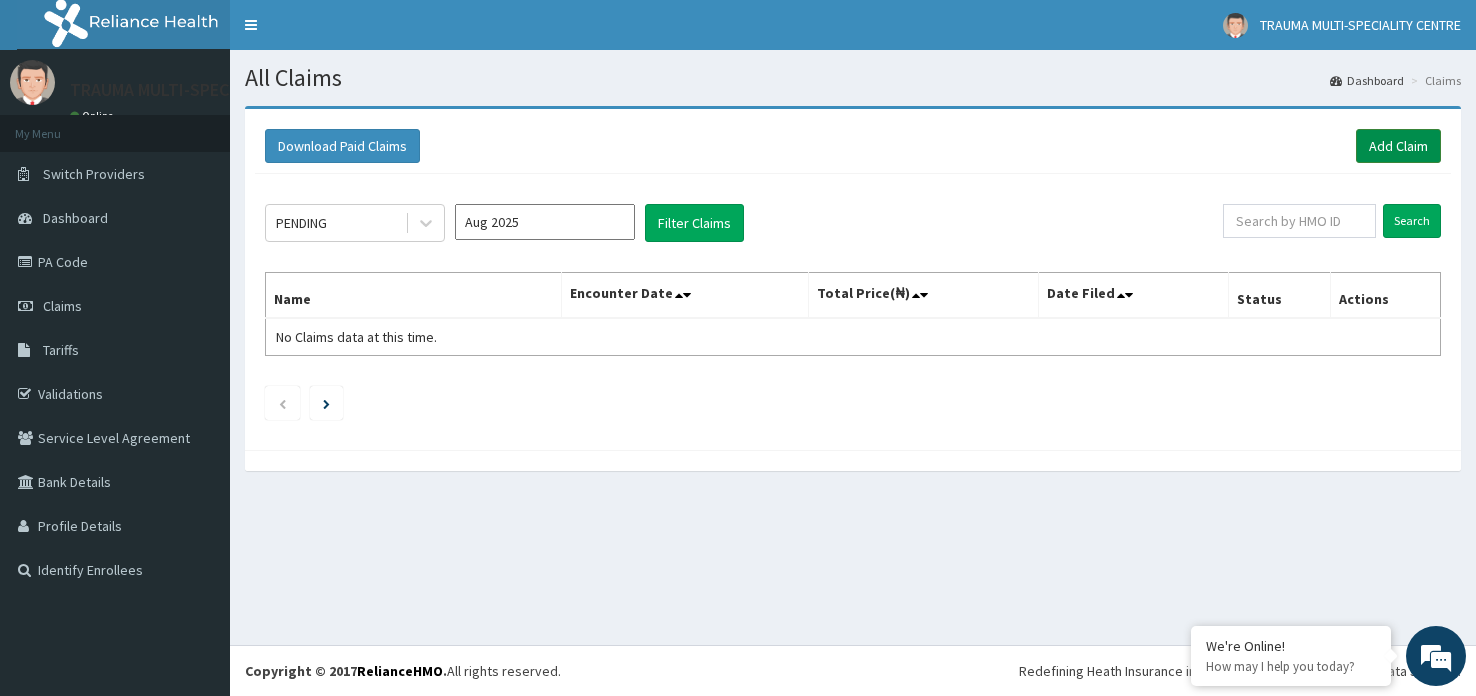 click on "Add Claim" at bounding box center [1398, 146] 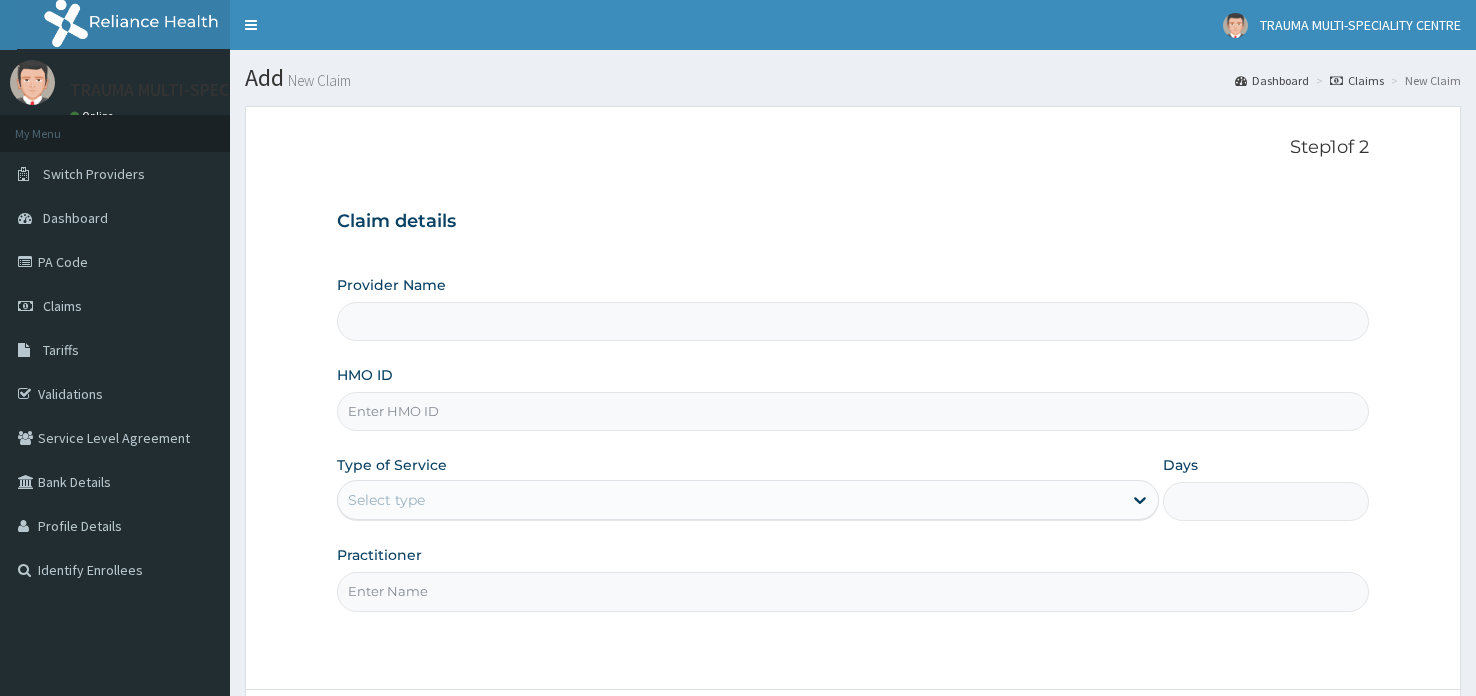 scroll, scrollTop: 0, scrollLeft: 0, axis: both 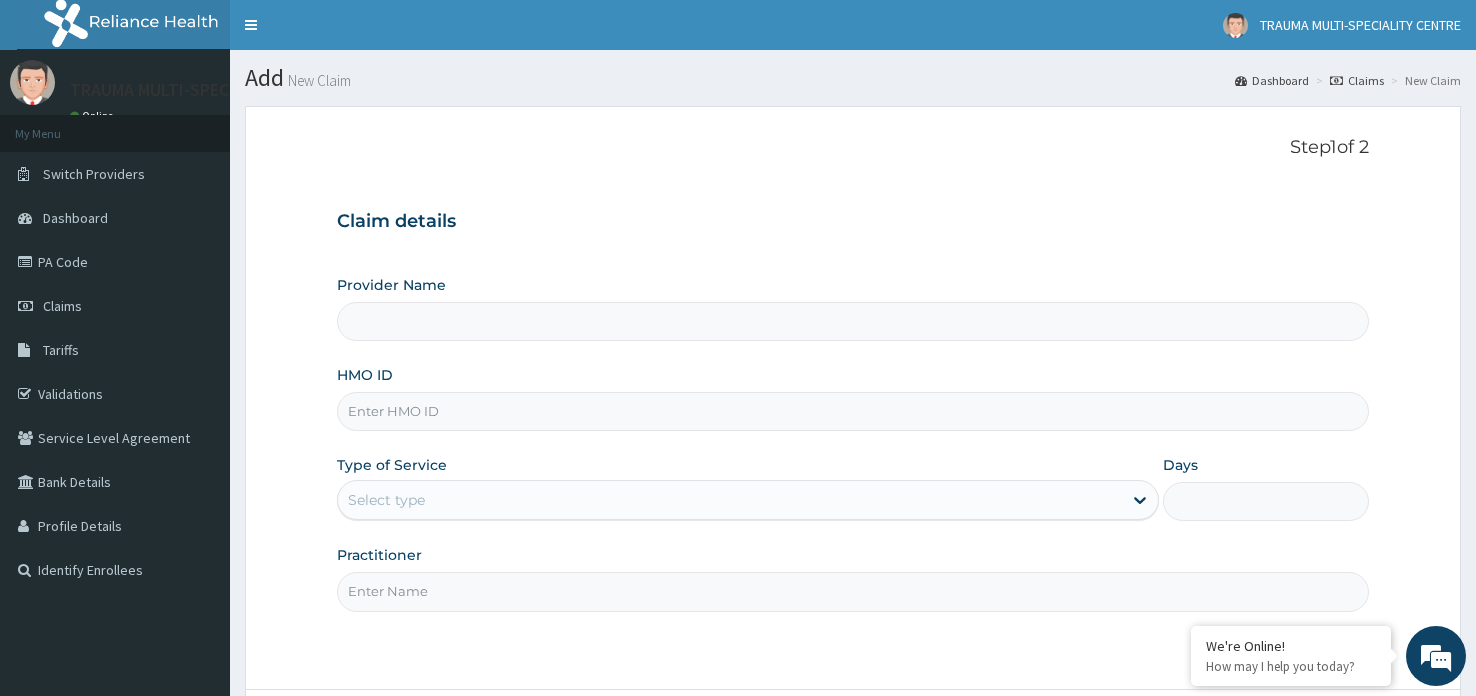 type on "TRAUMA MULTI-SPECIALIST CENTRE" 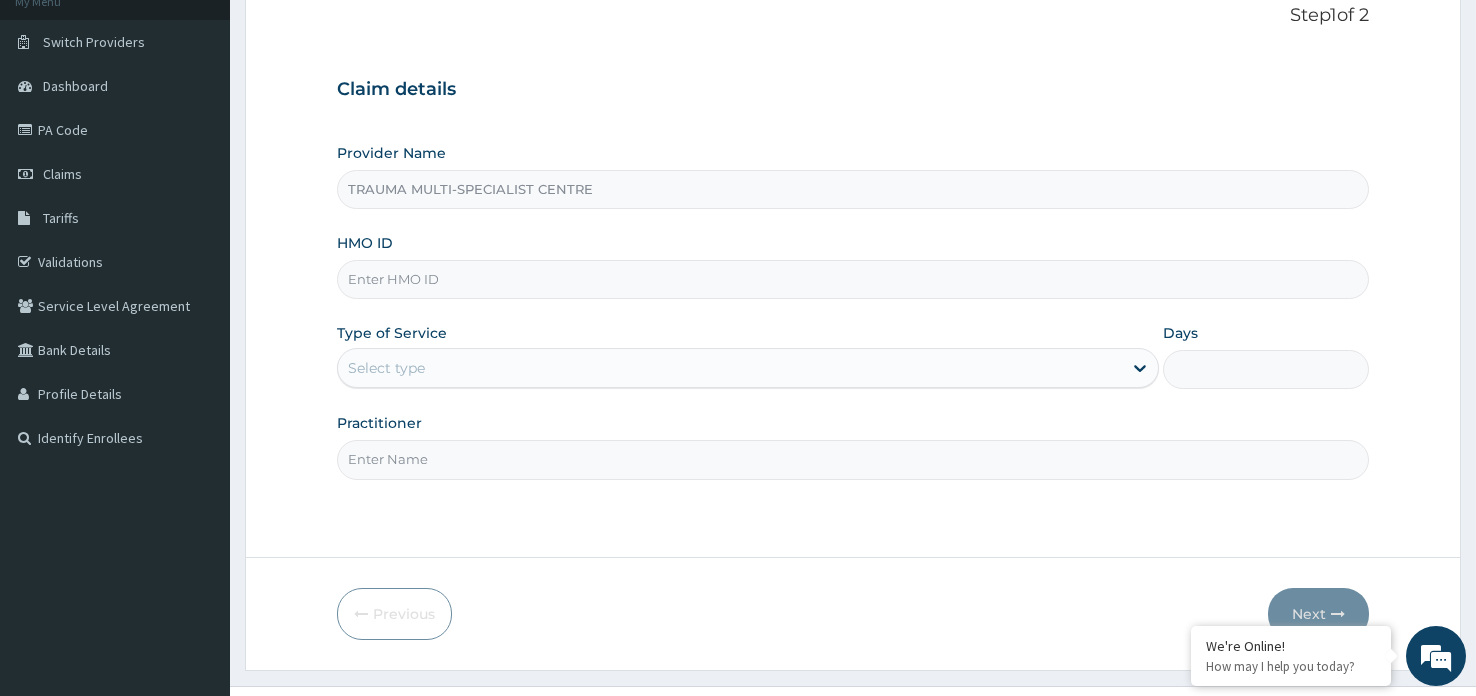 scroll, scrollTop: 116, scrollLeft: 0, axis: vertical 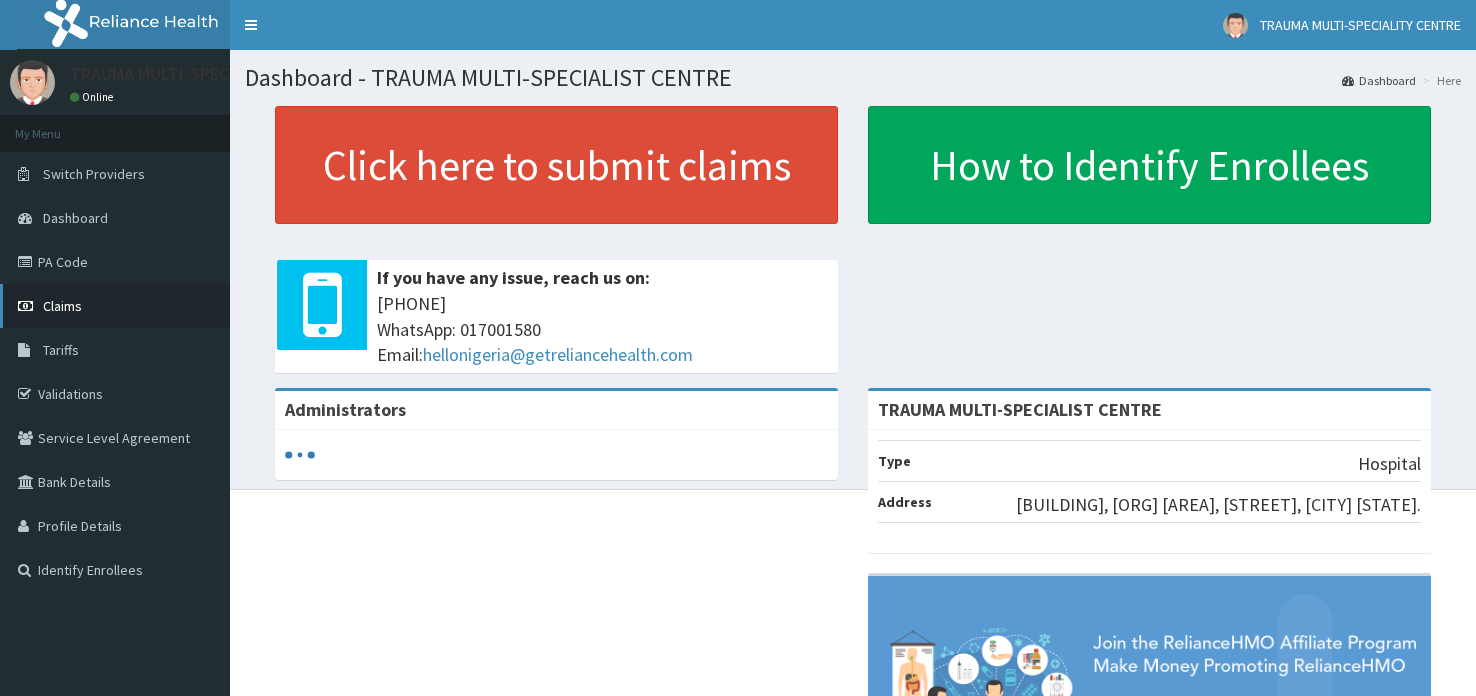 click on "Claims" at bounding box center [62, 306] 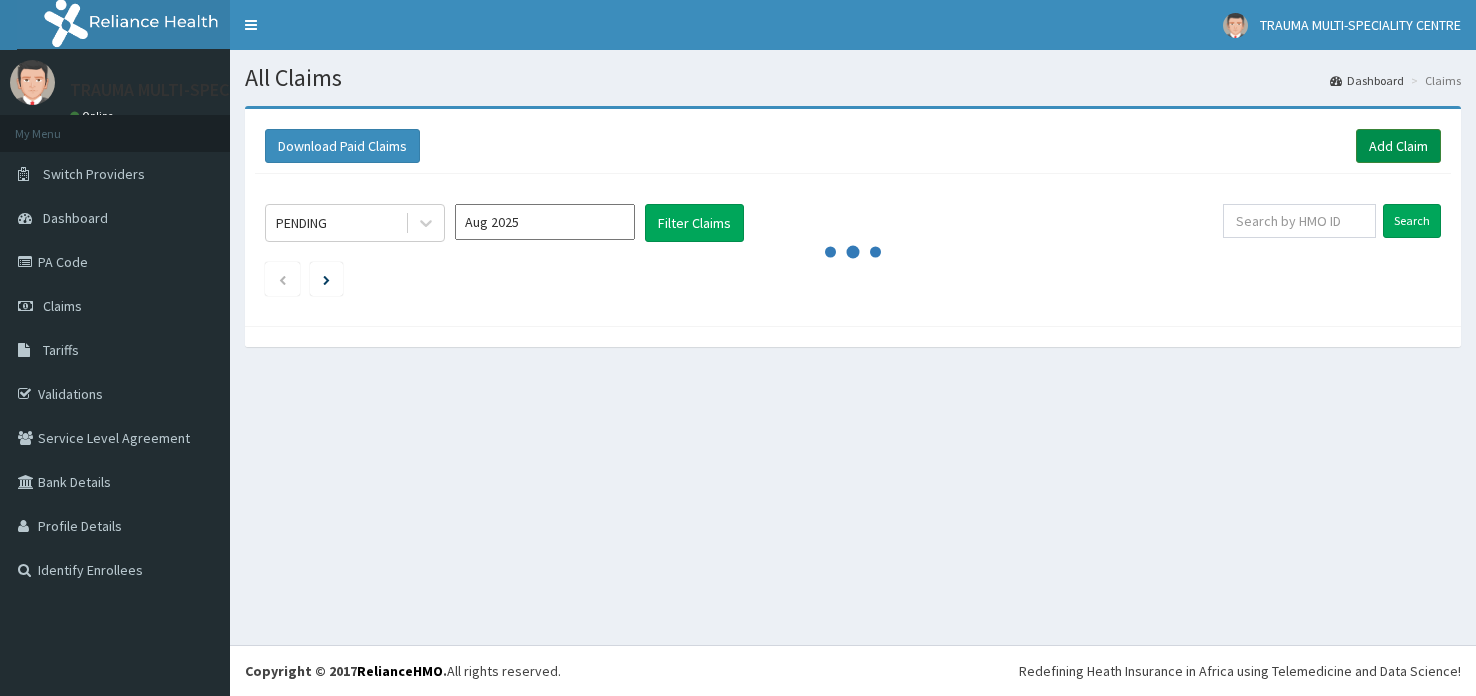 scroll, scrollTop: 0, scrollLeft: 0, axis: both 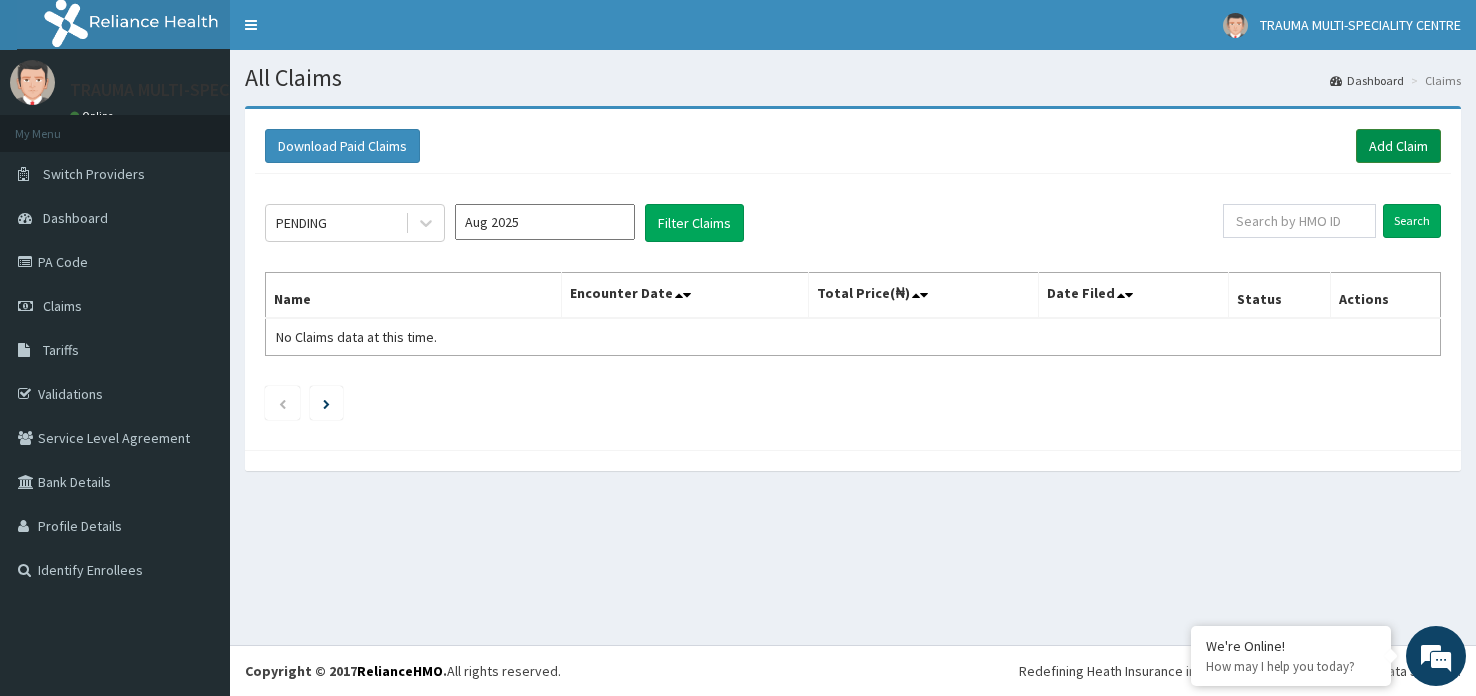 click on "Add Claim" at bounding box center [1398, 146] 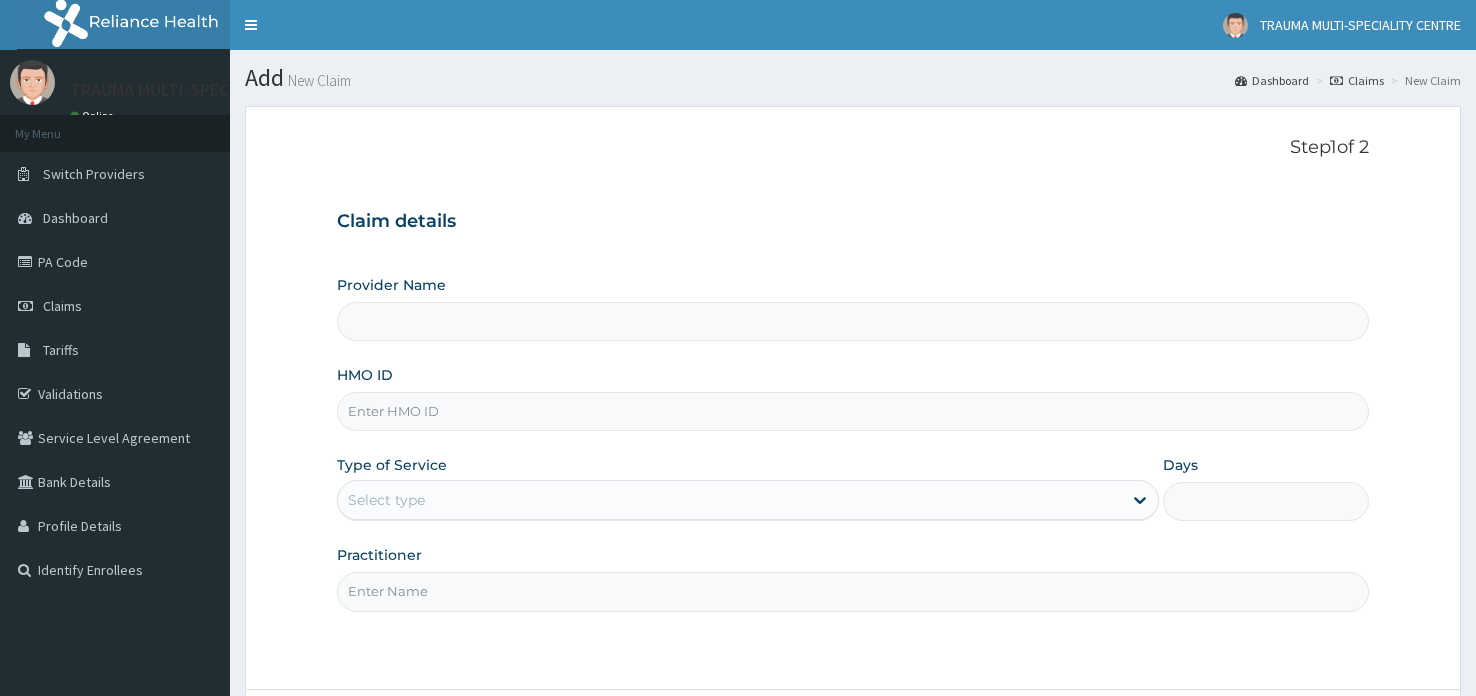 type on "TRAUMA MULTI-SPECIALIST CENTRE" 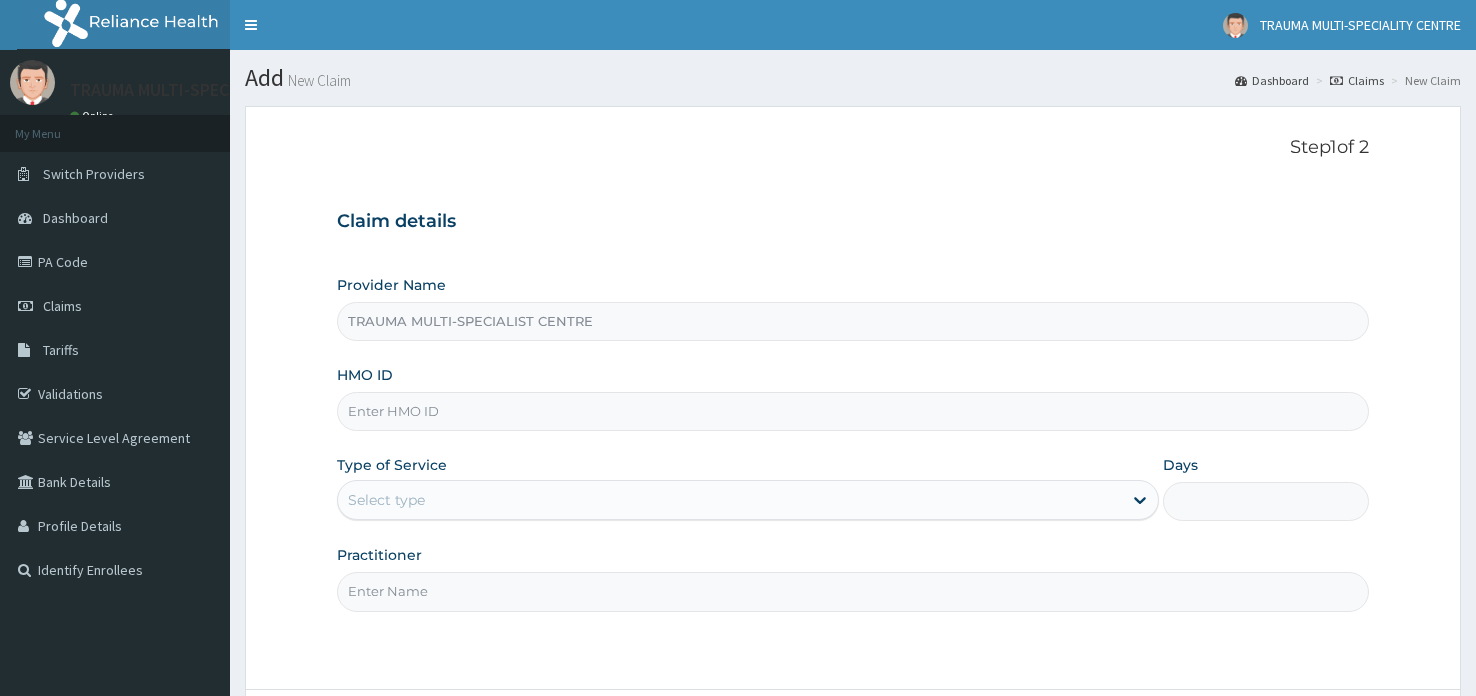 scroll, scrollTop: 0, scrollLeft: 0, axis: both 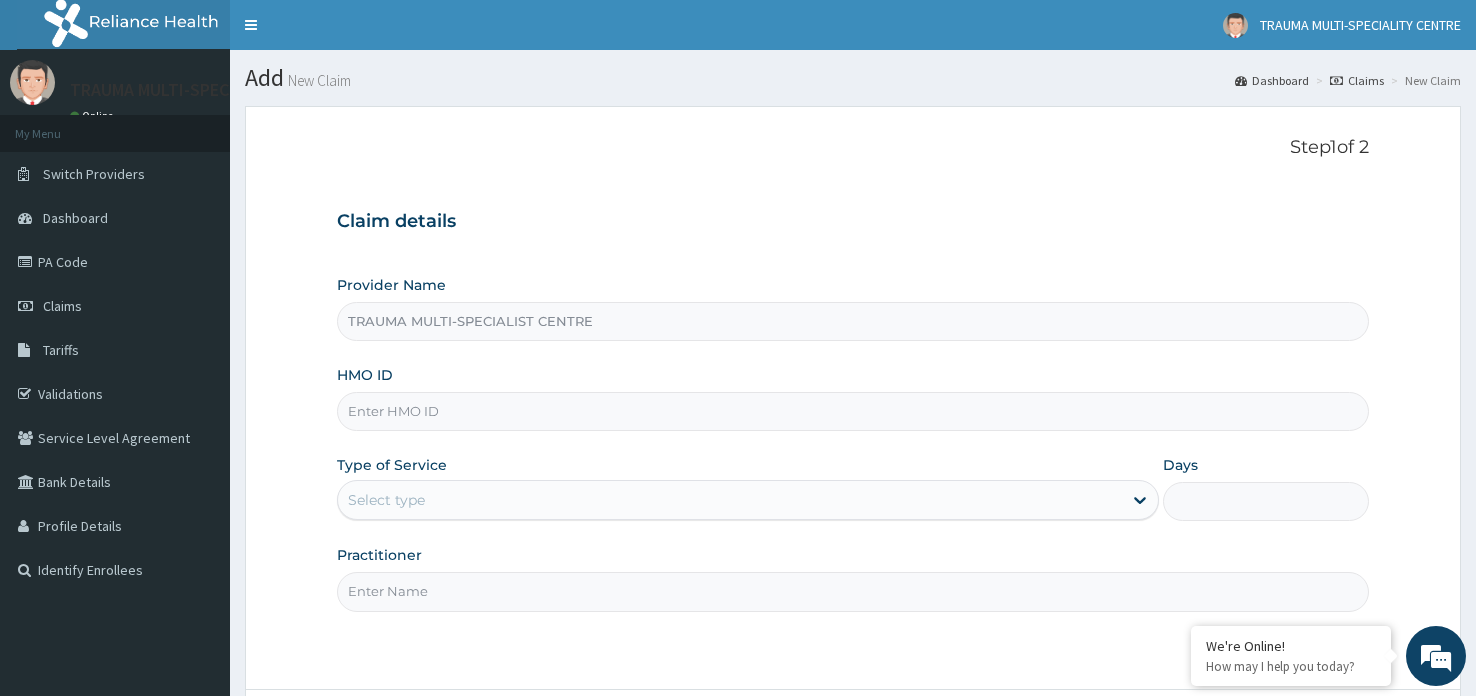click on "HMO ID" at bounding box center [853, 411] 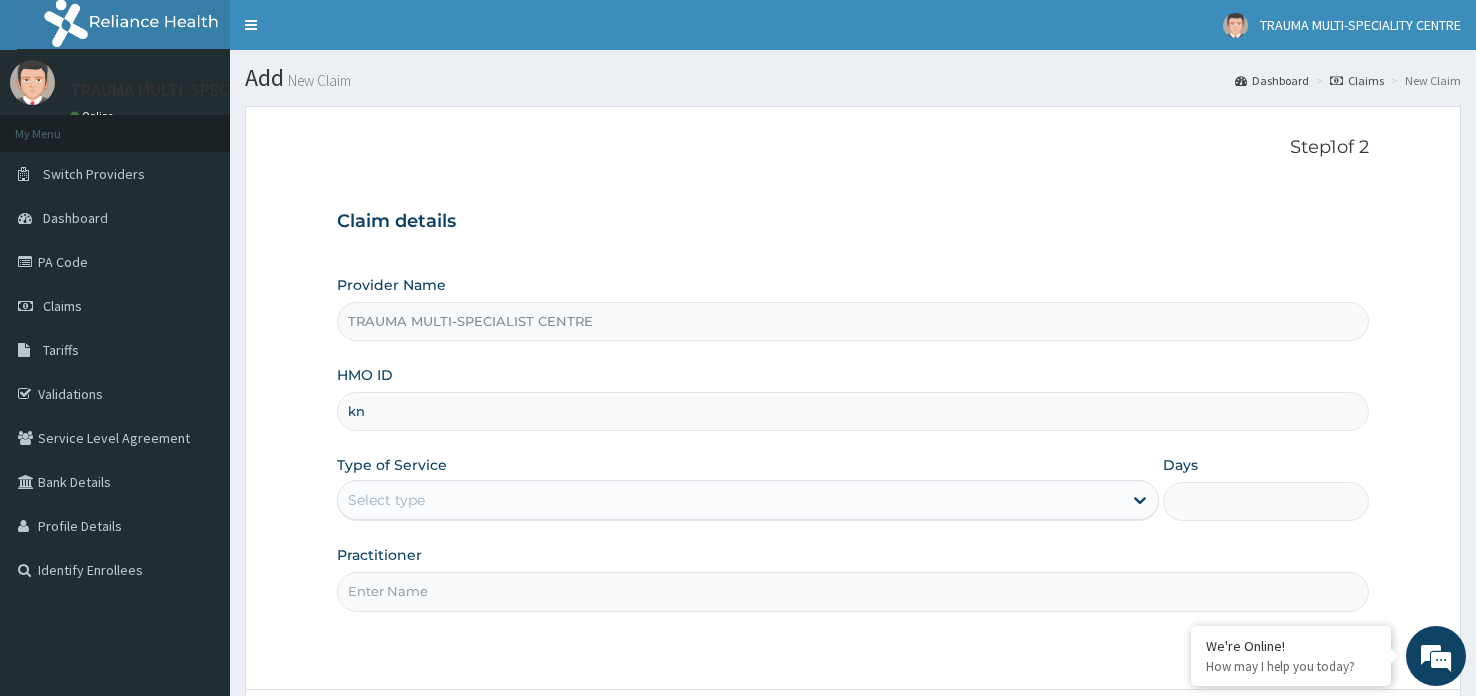 type on "k" 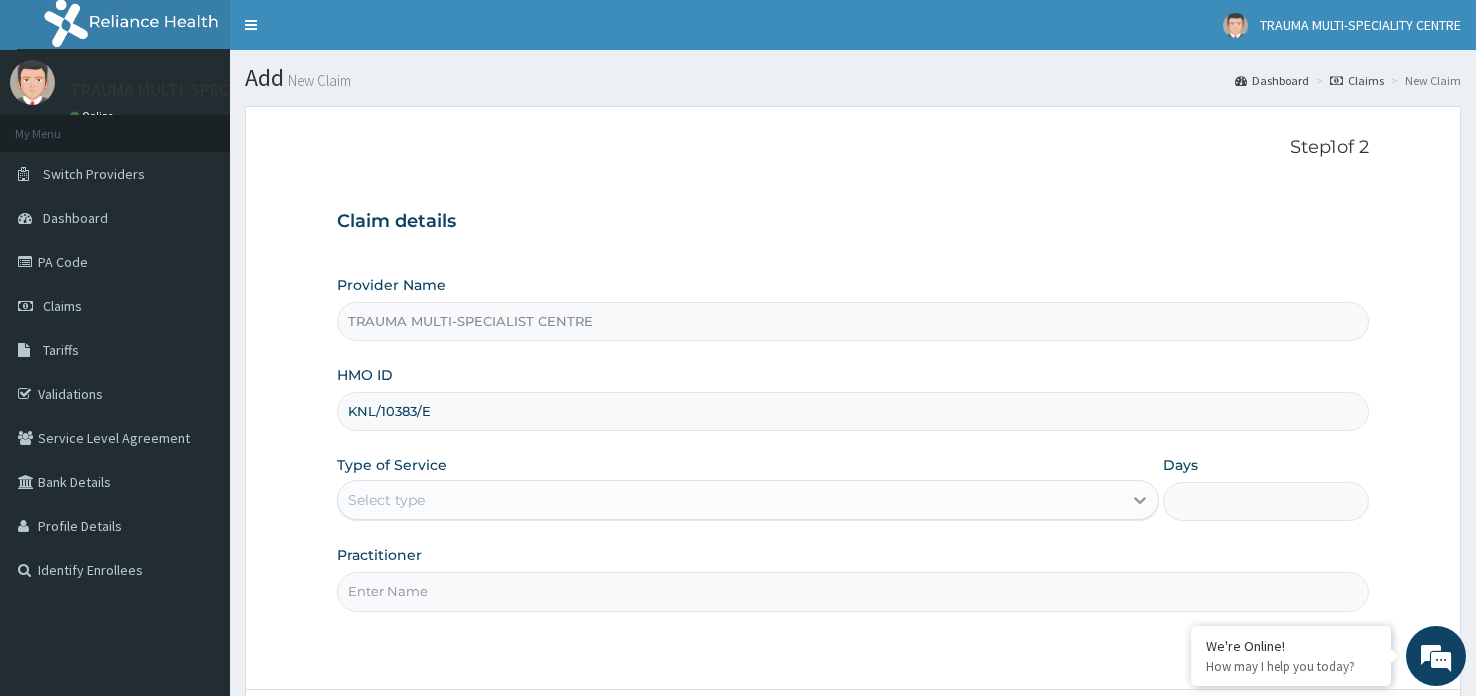 type on "KNL/10383/E" 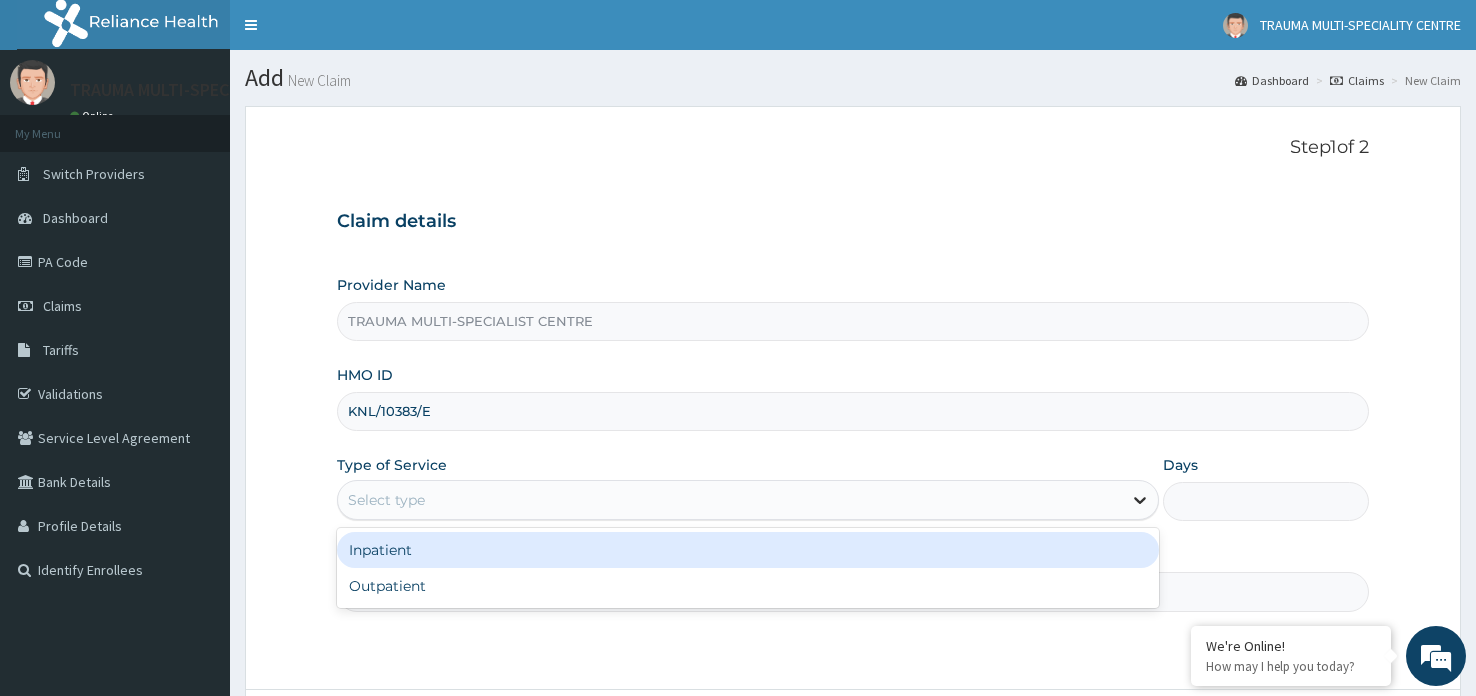 click 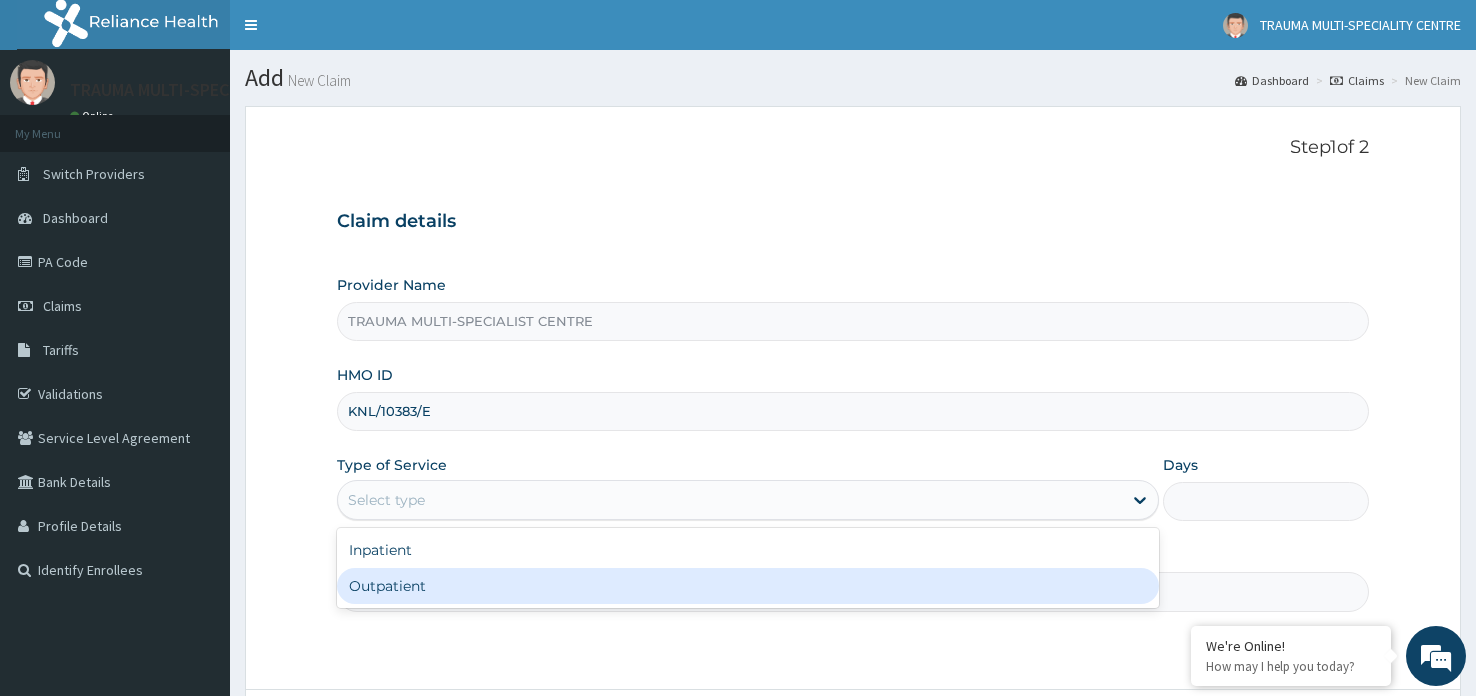 click on "Outpatient" at bounding box center (748, 586) 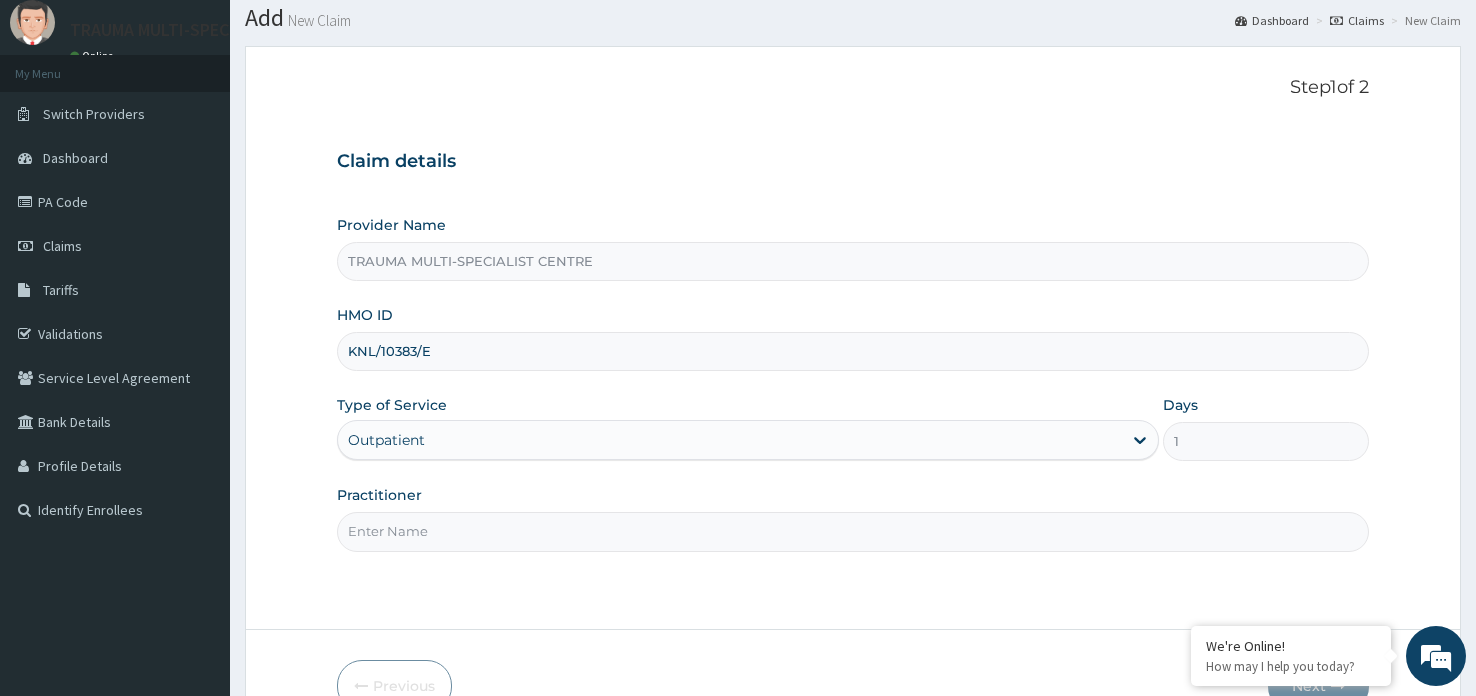 scroll, scrollTop: 75, scrollLeft: 0, axis: vertical 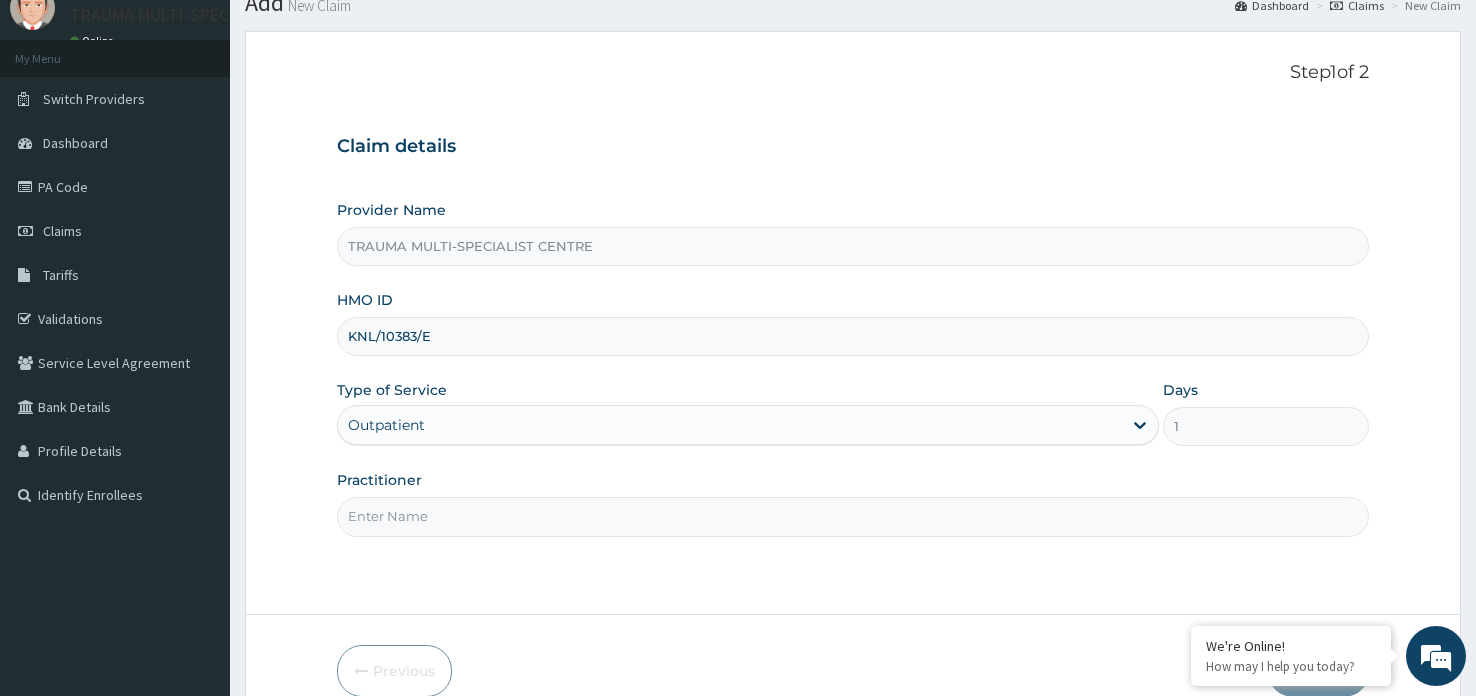 click on "Practitioner" at bounding box center (853, 516) 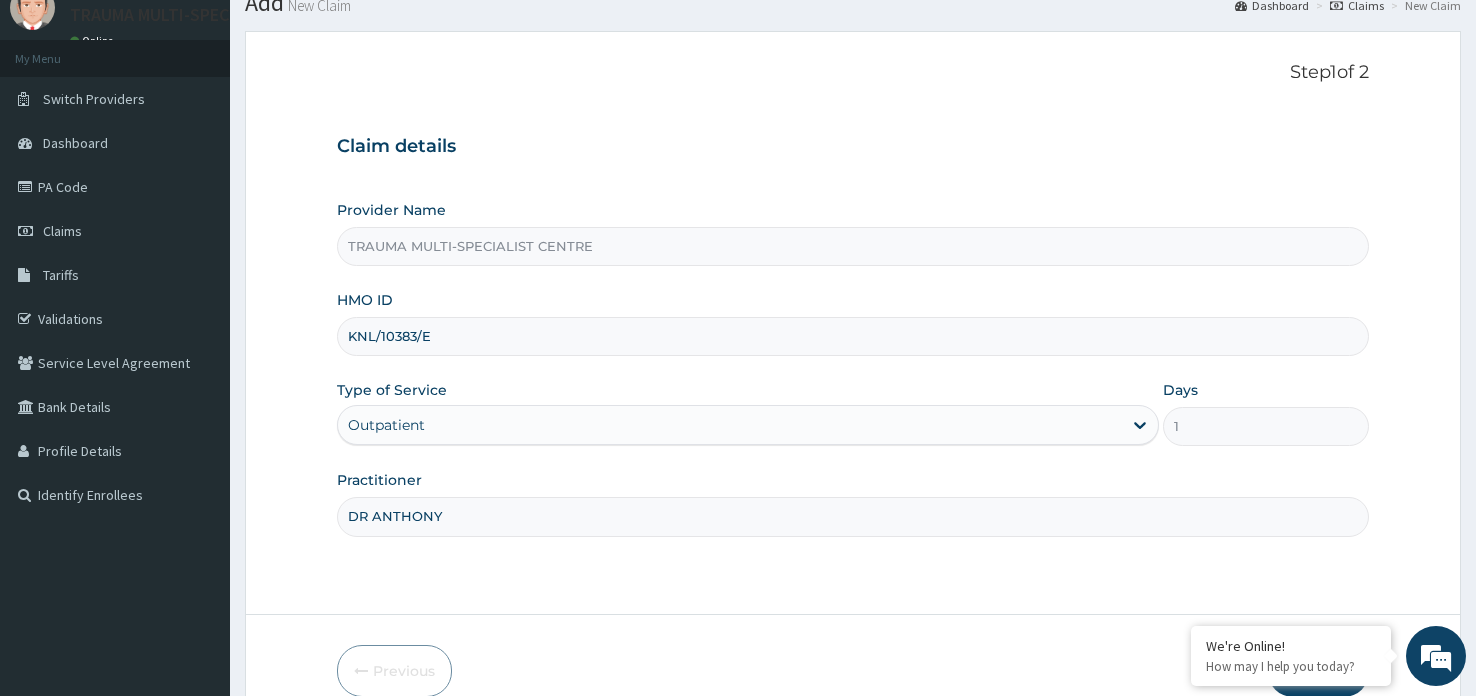scroll, scrollTop: 172, scrollLeft: 0, axis: vertical 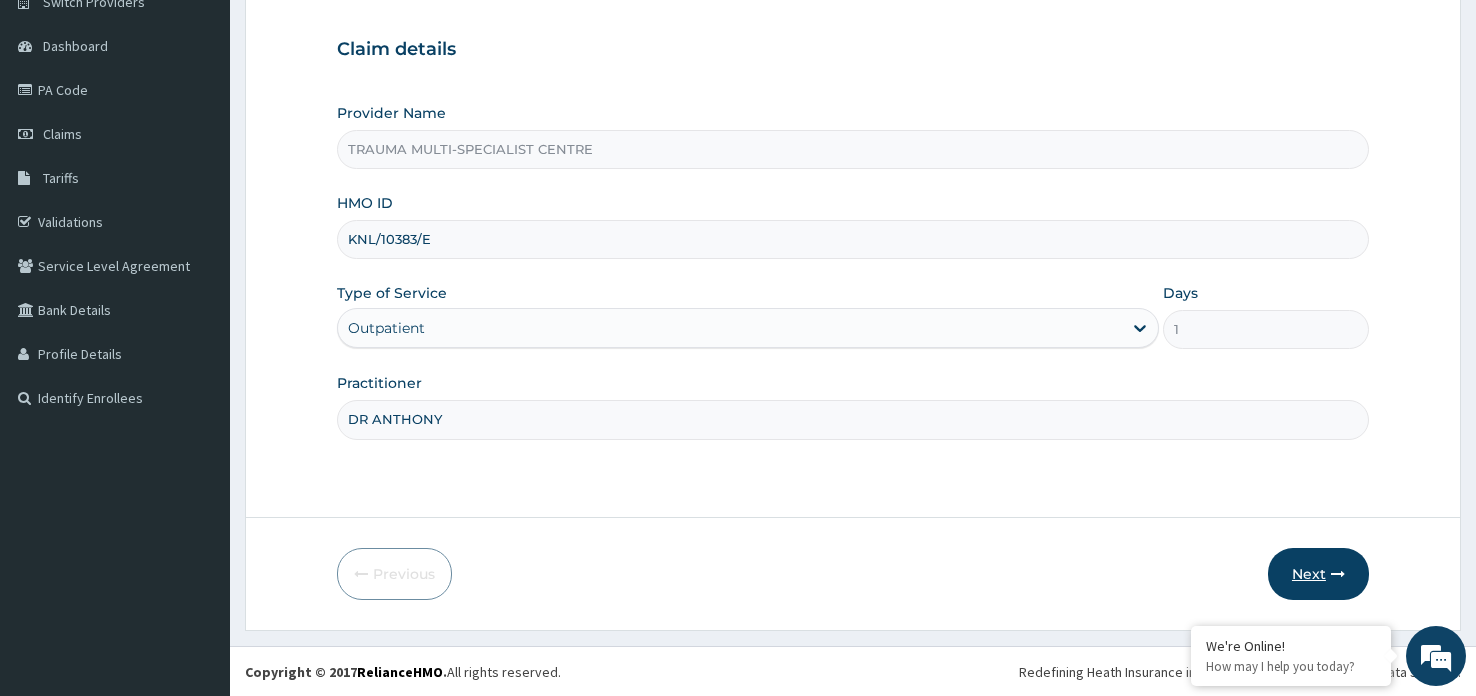 type on "DR ANTHONY" 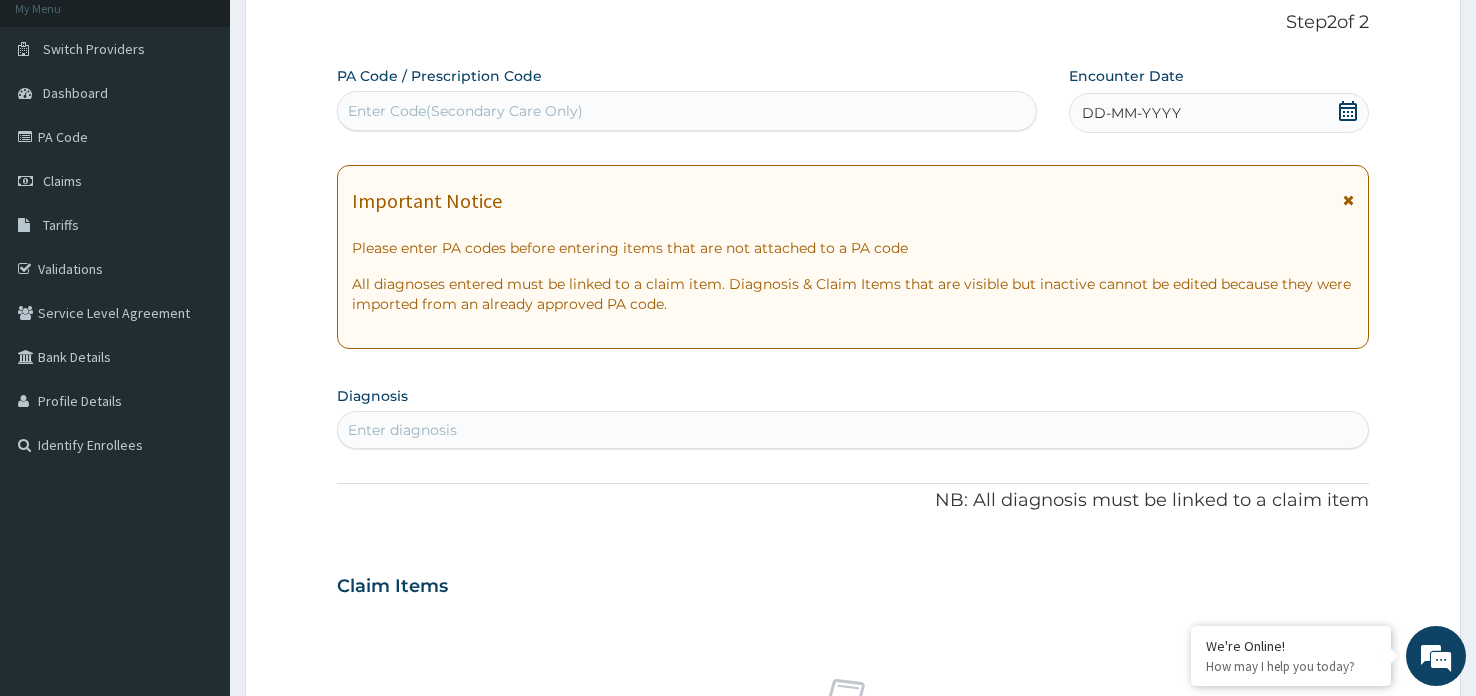 scroll, scrollTop: 0, scrollLeft: 0, axis: both 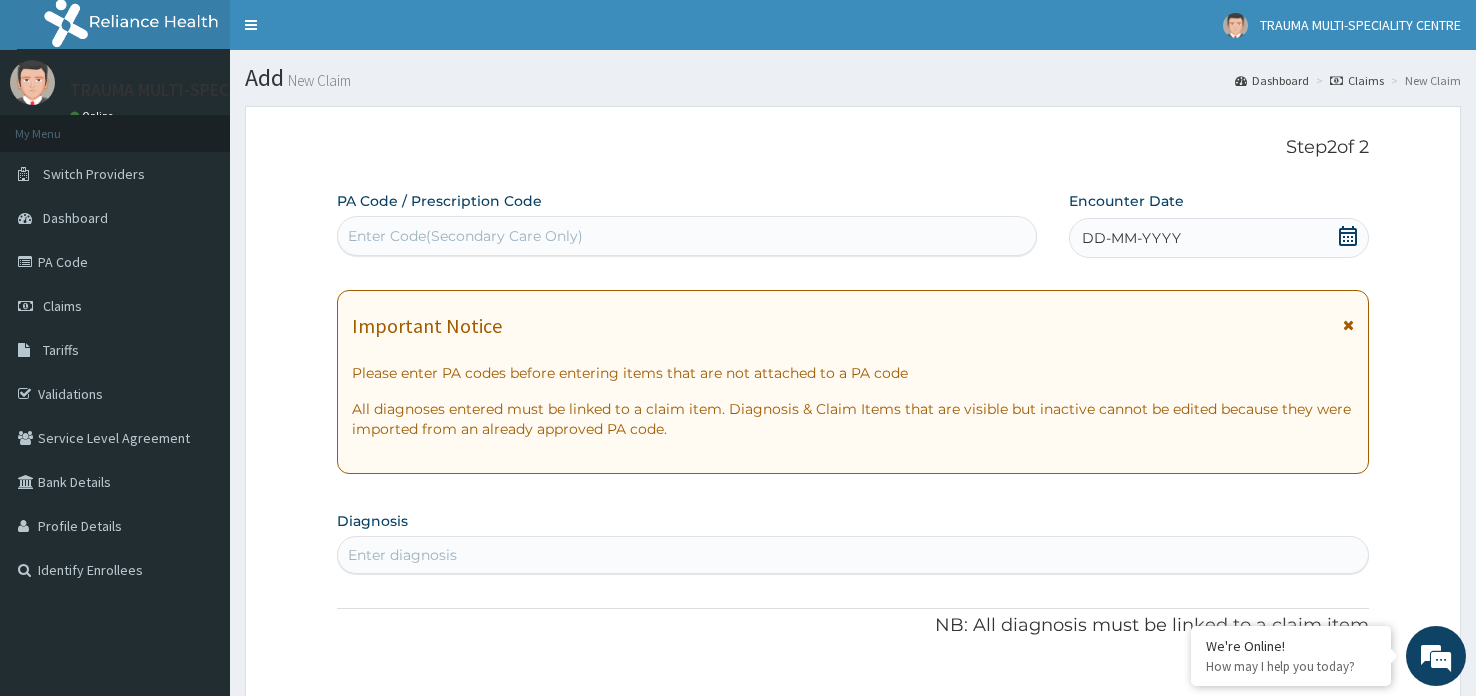 click on "Enter Code(Secondary Care Only)" at bounding box center [687, 236] 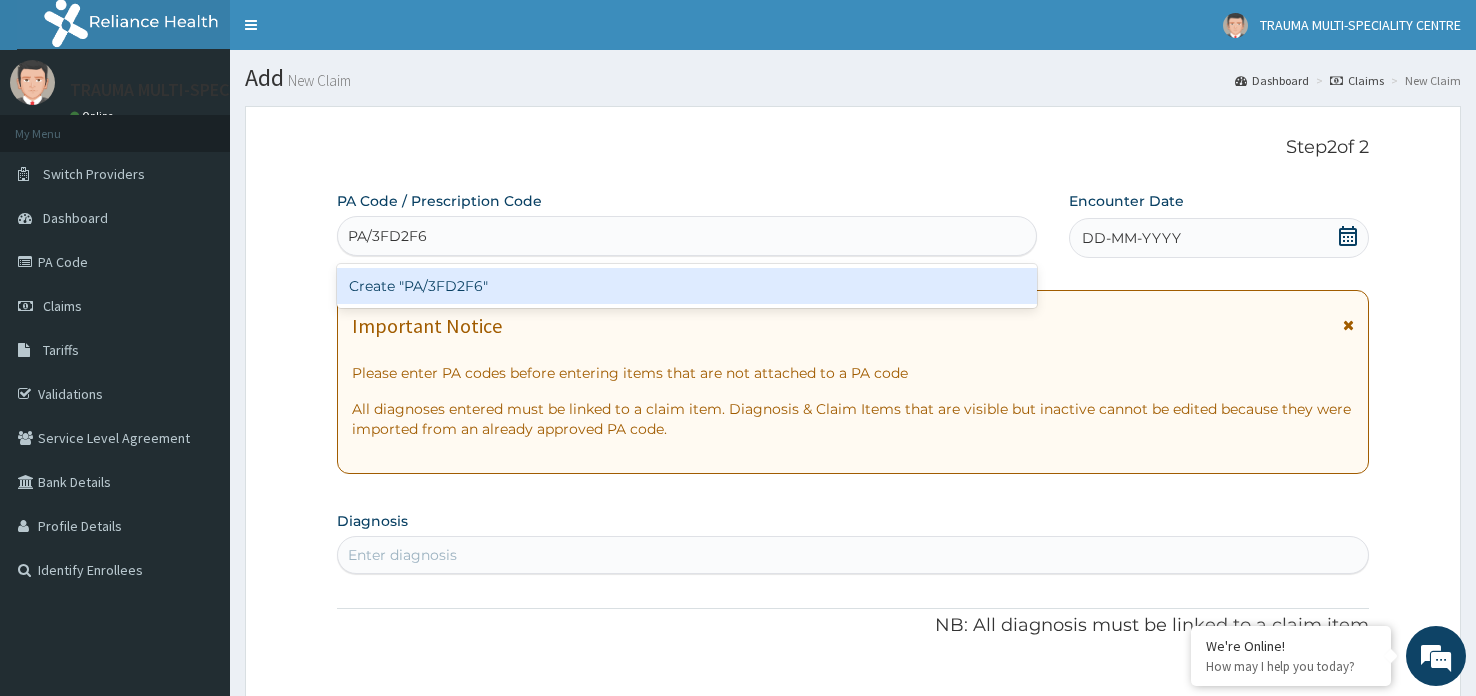 click on "Create "PA/3FD2F6"" at bounding box center (687, 286) 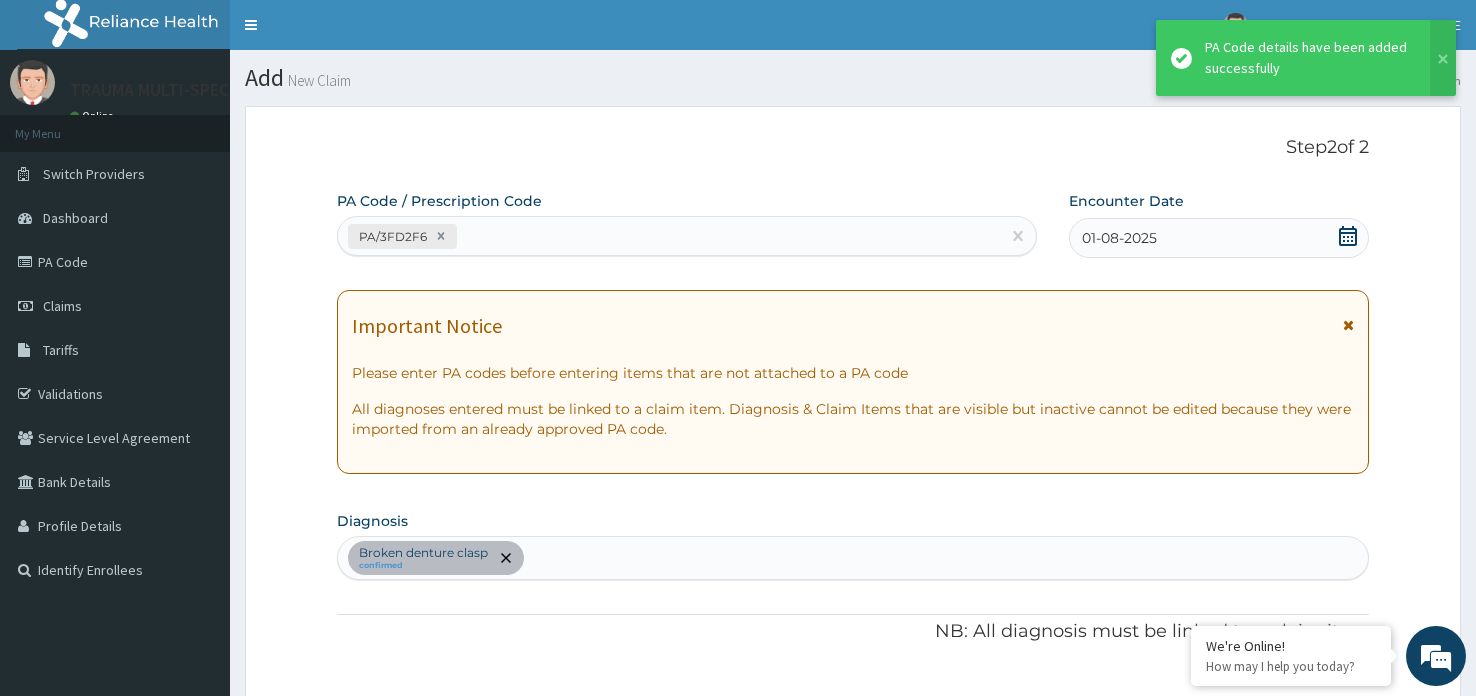 scroll, scrollTop: 482, scrollLeft: 0, axis: vertical 